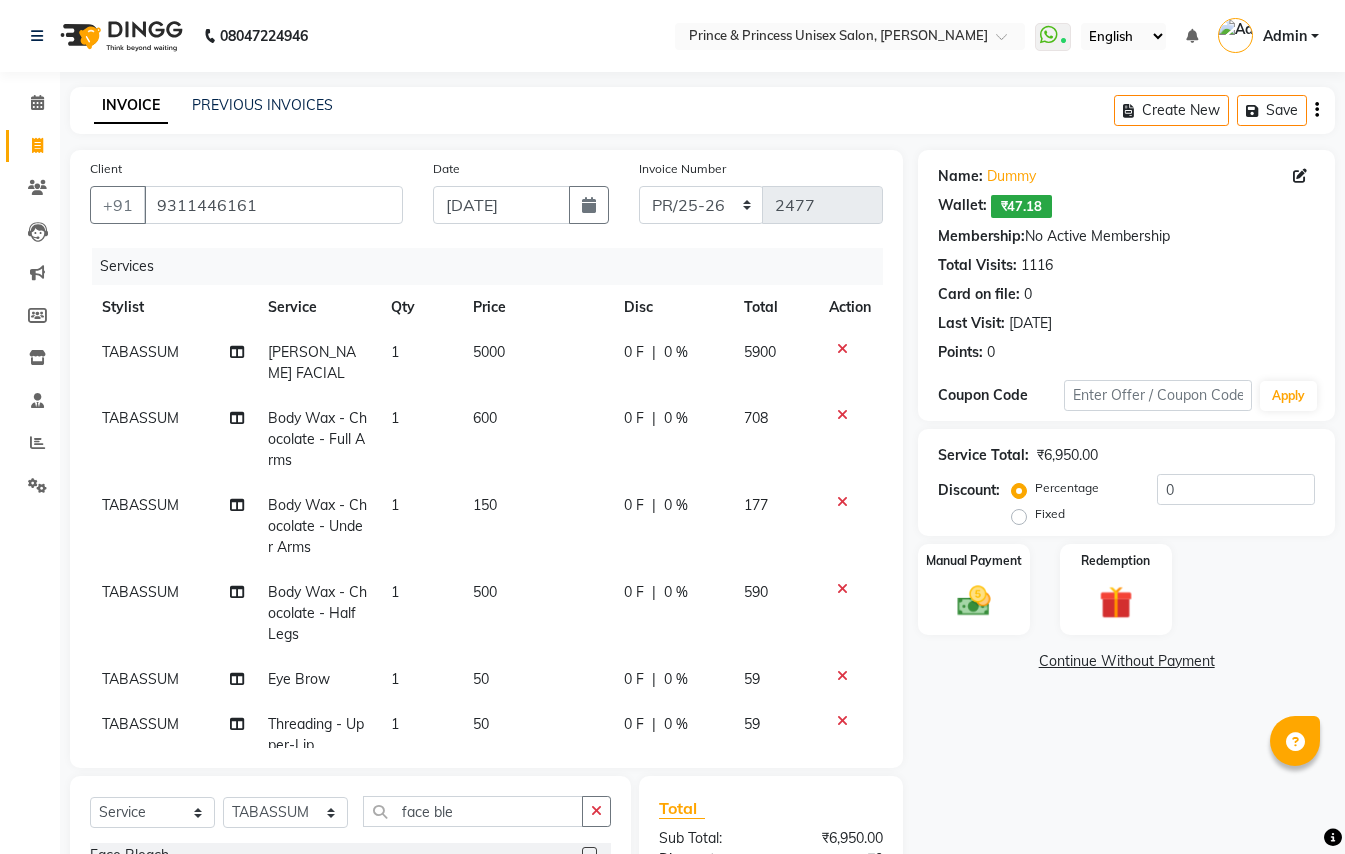select on "service" 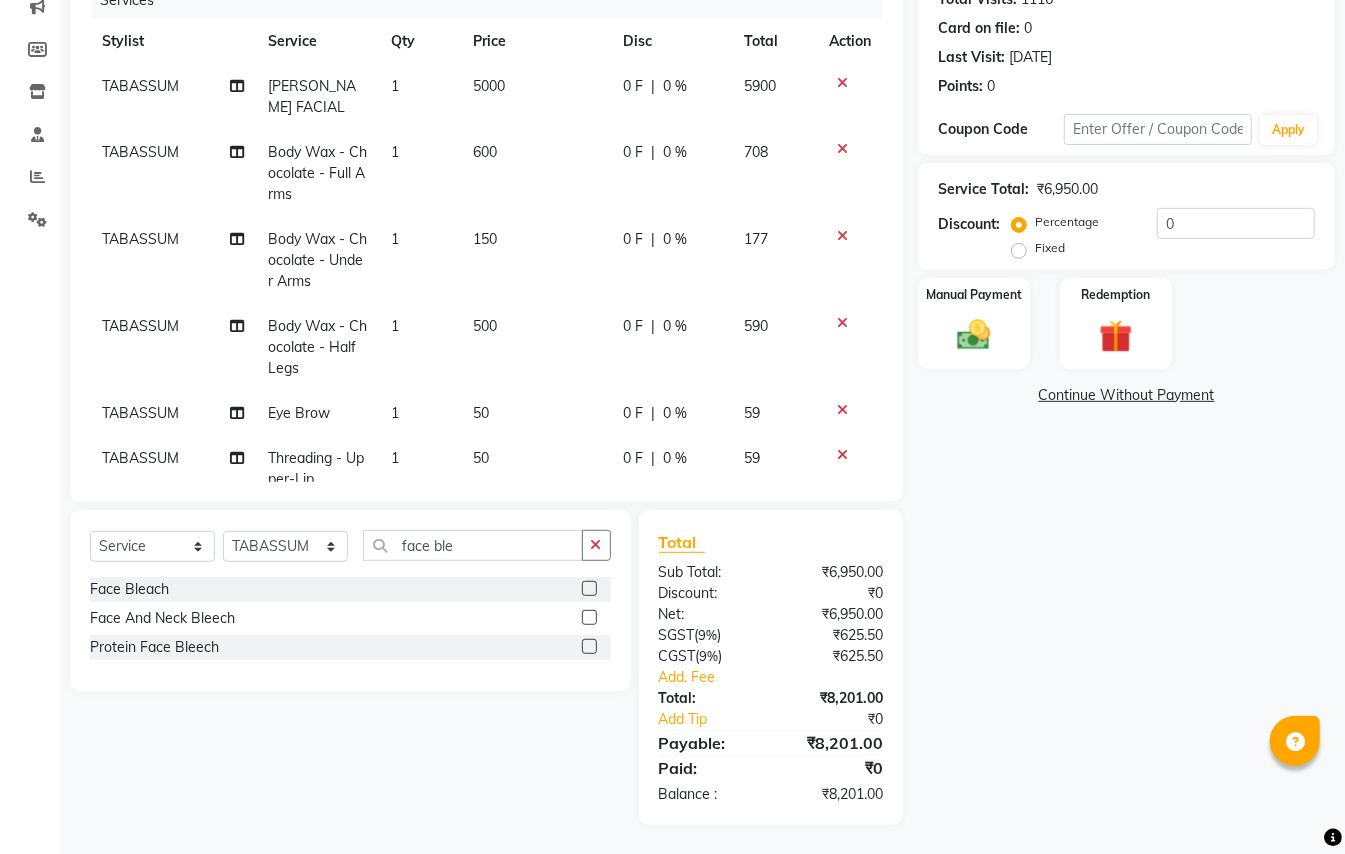 scroll, scrollTop: 0, scrollLeft: 0, axis: both 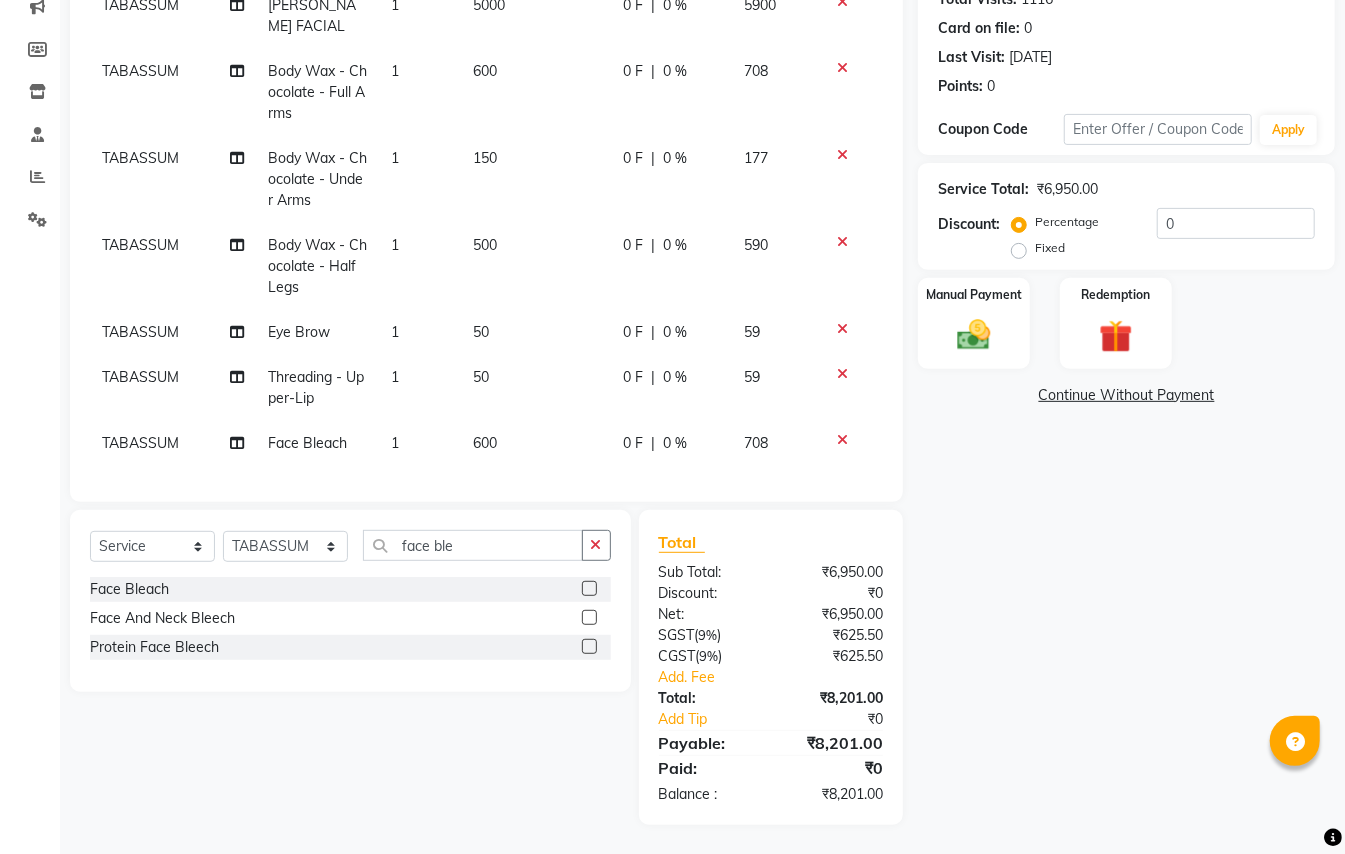 click 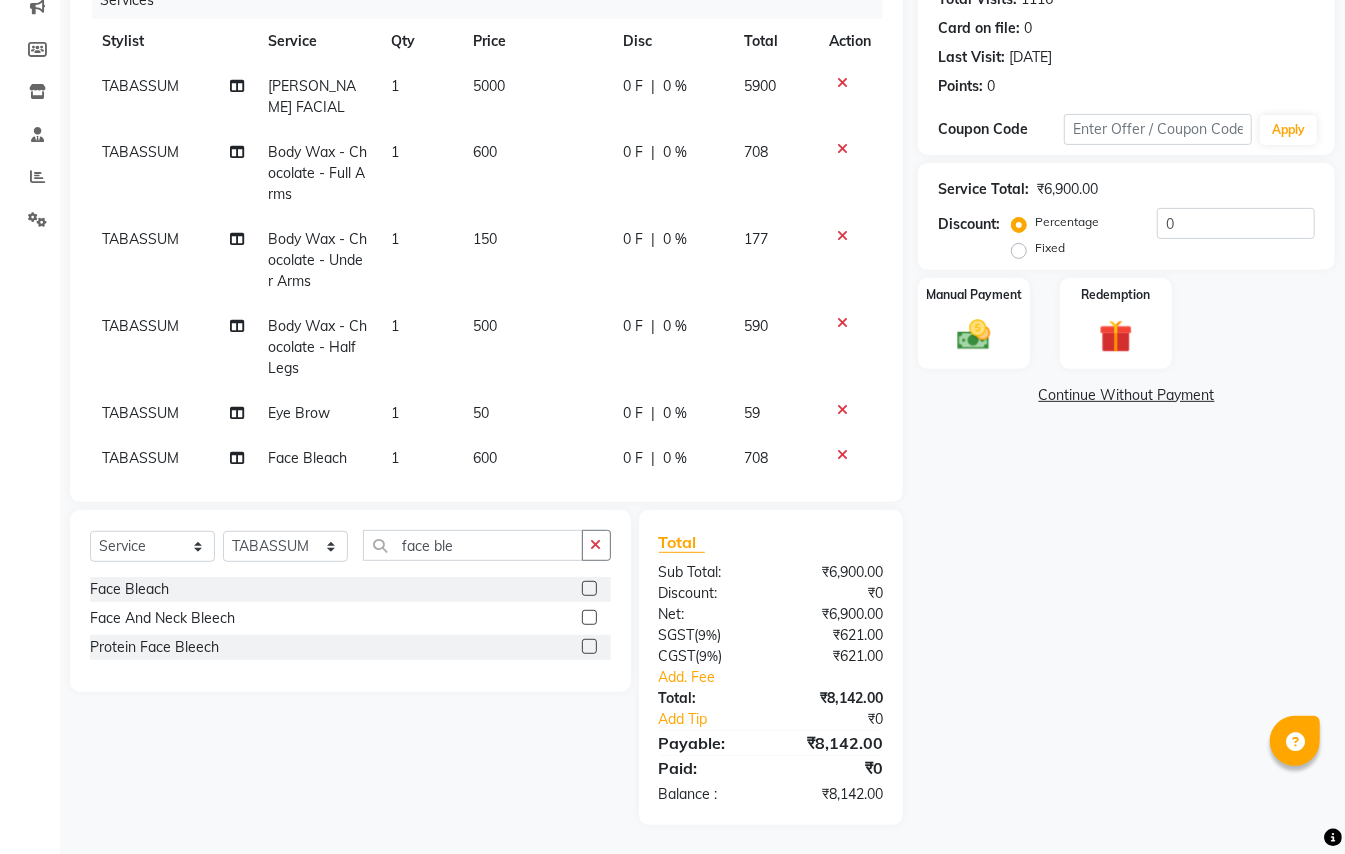 scroll, scrollTop: 34, scrollLeft: 0, axis: vertical 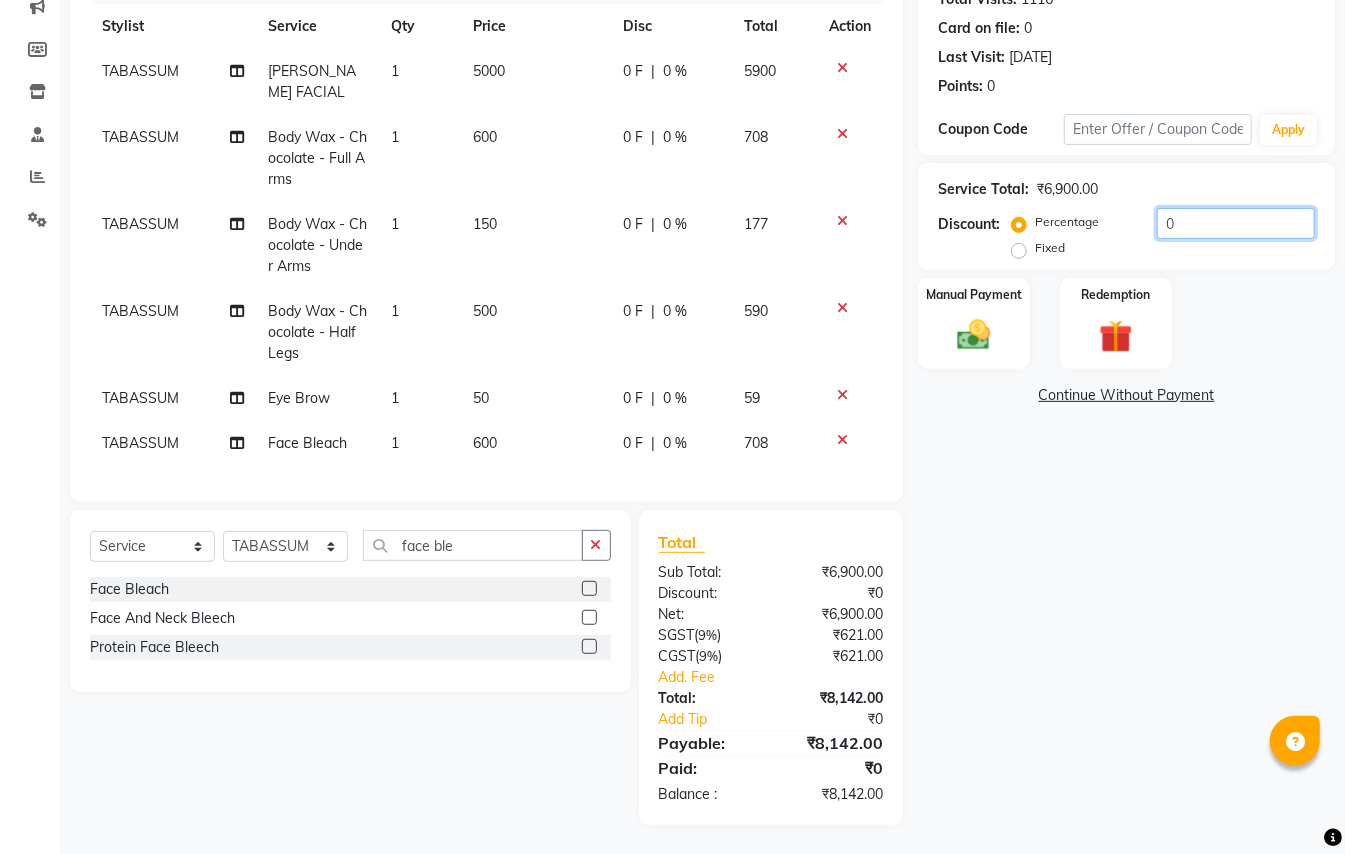 click on "0" 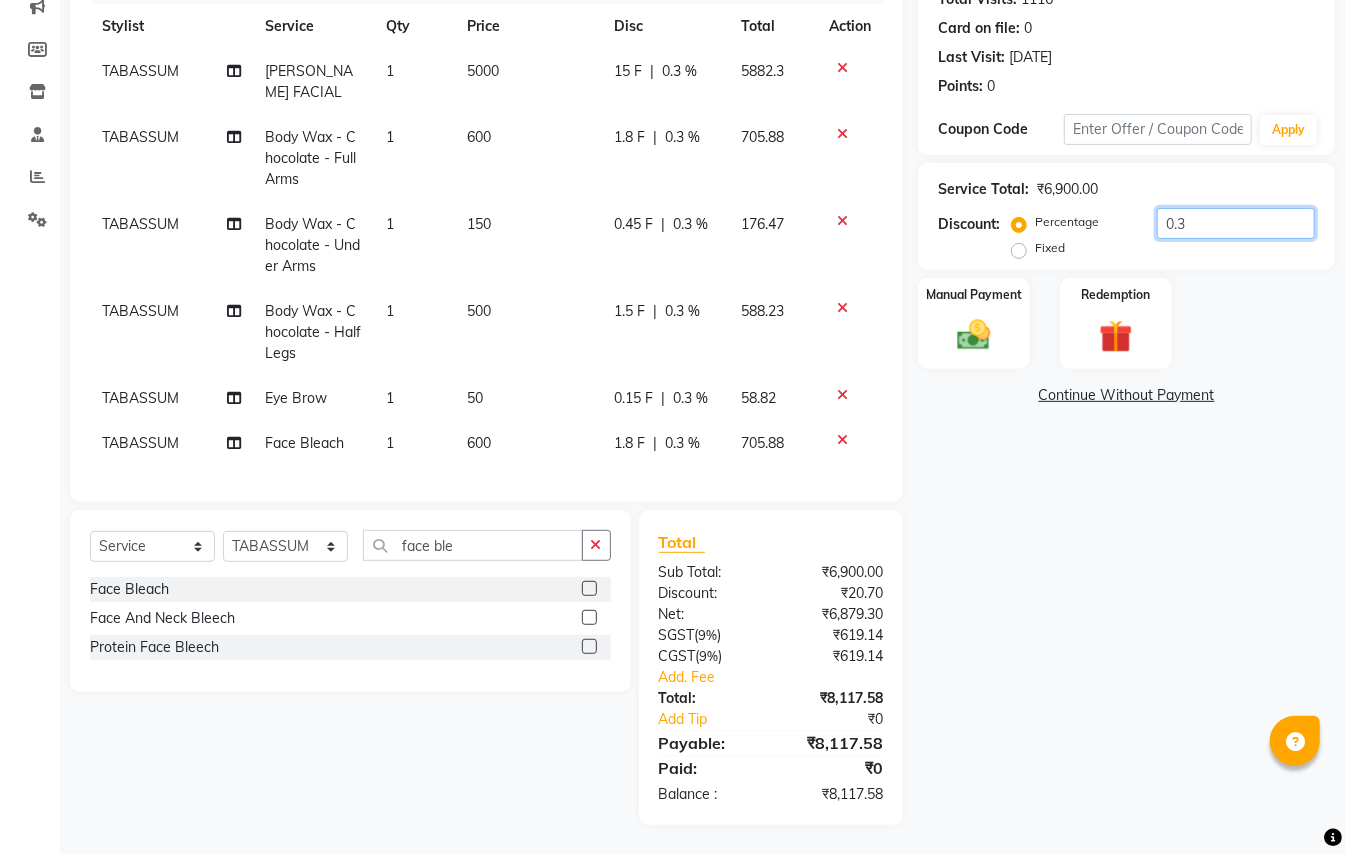 type on "0" 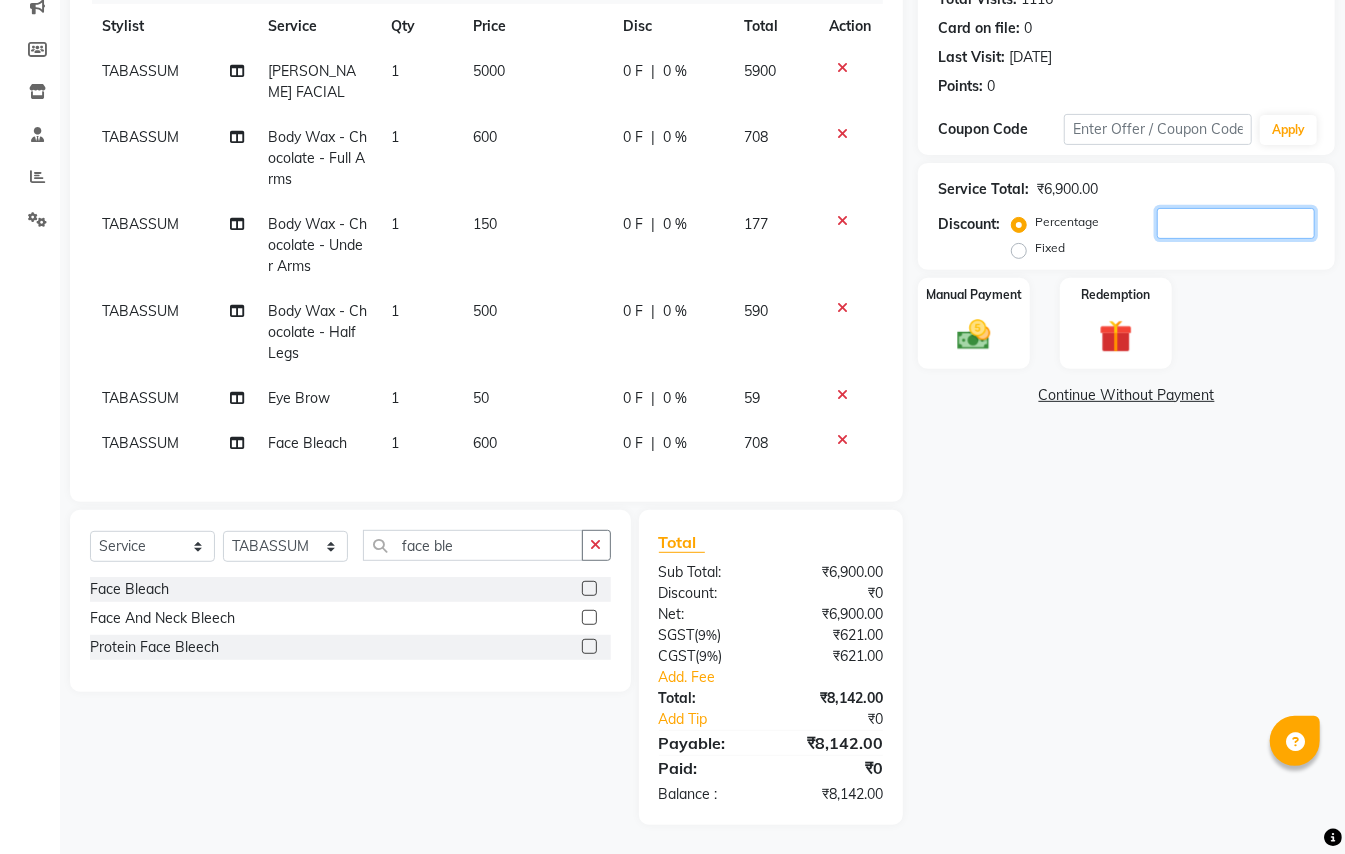 type on "1" 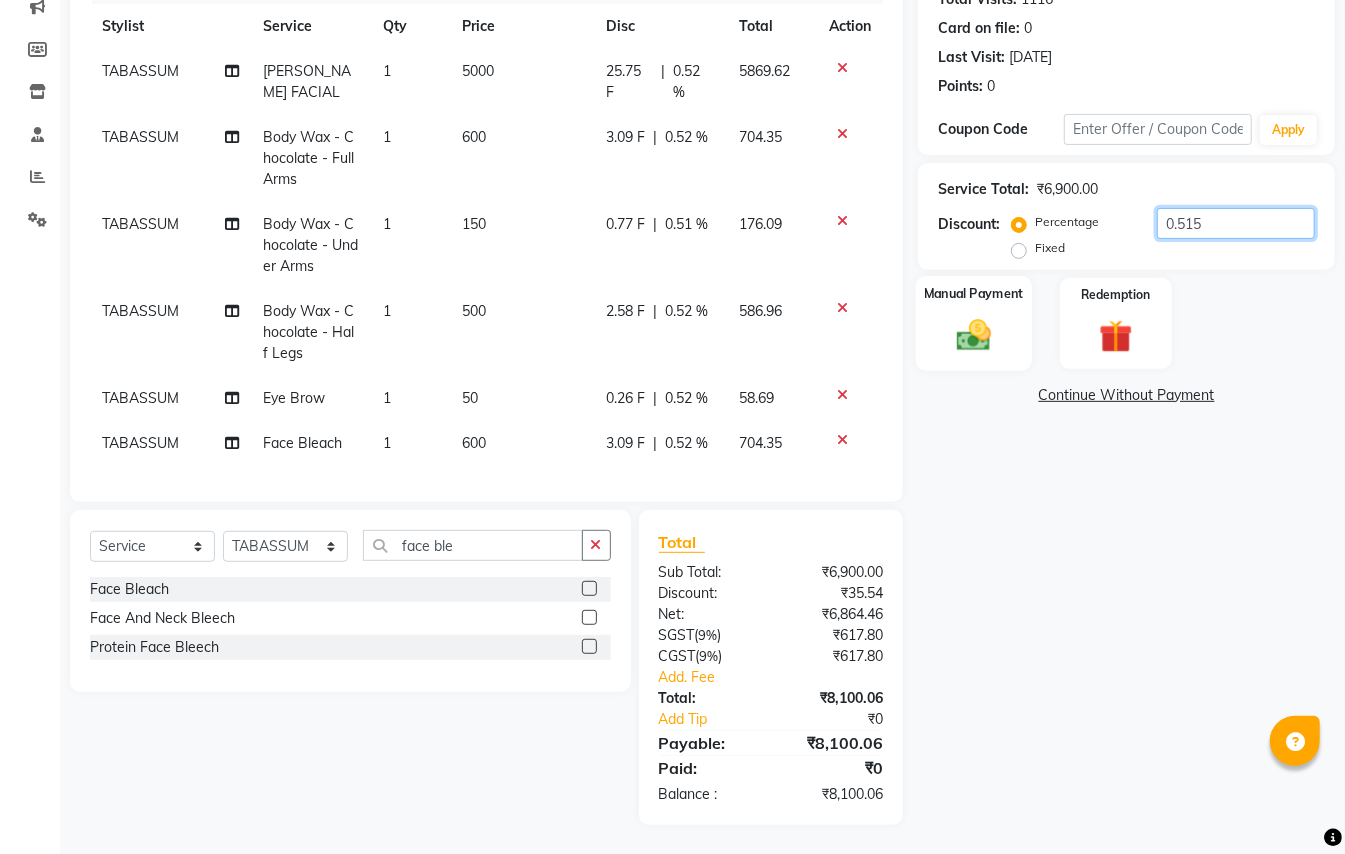 type on "0.515" 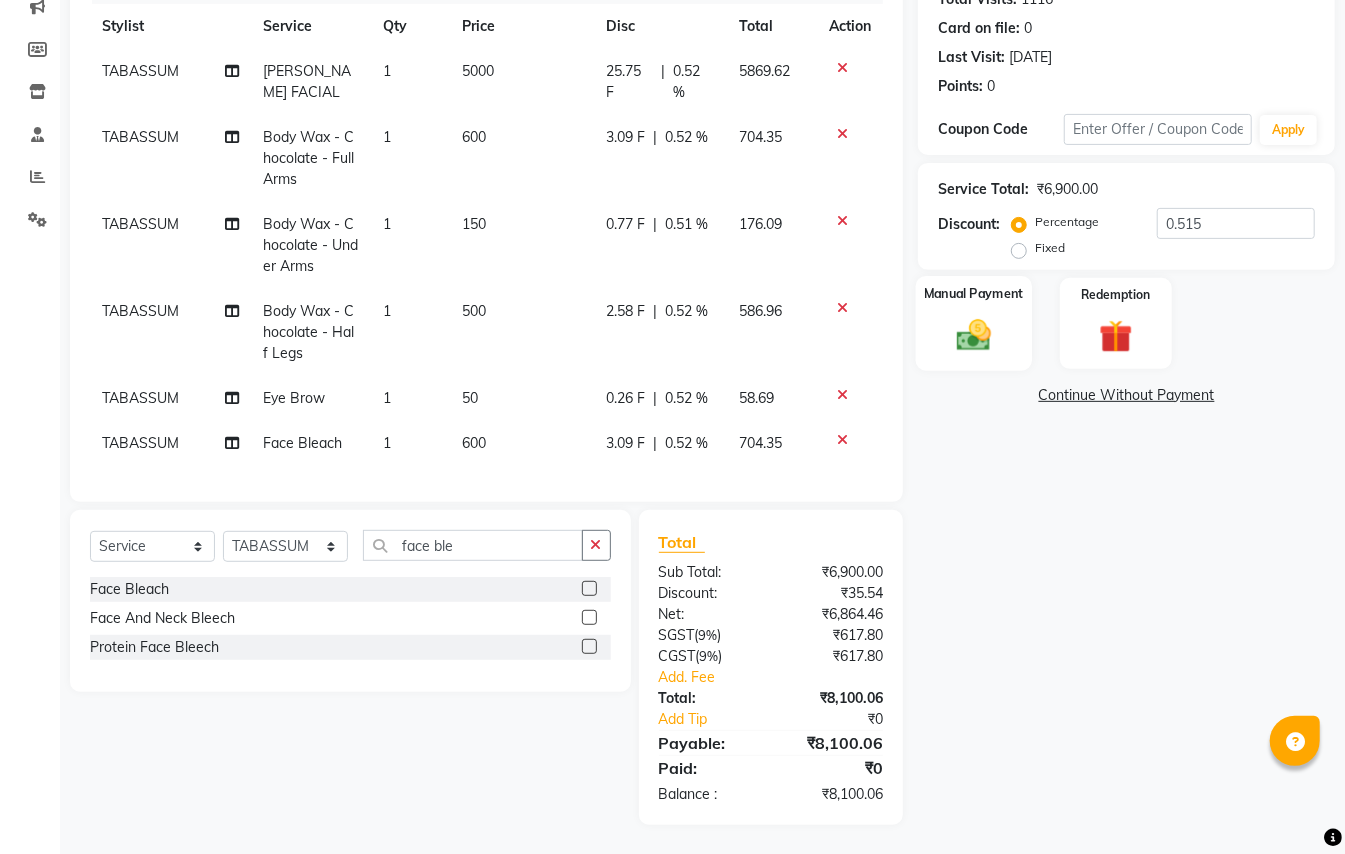 click 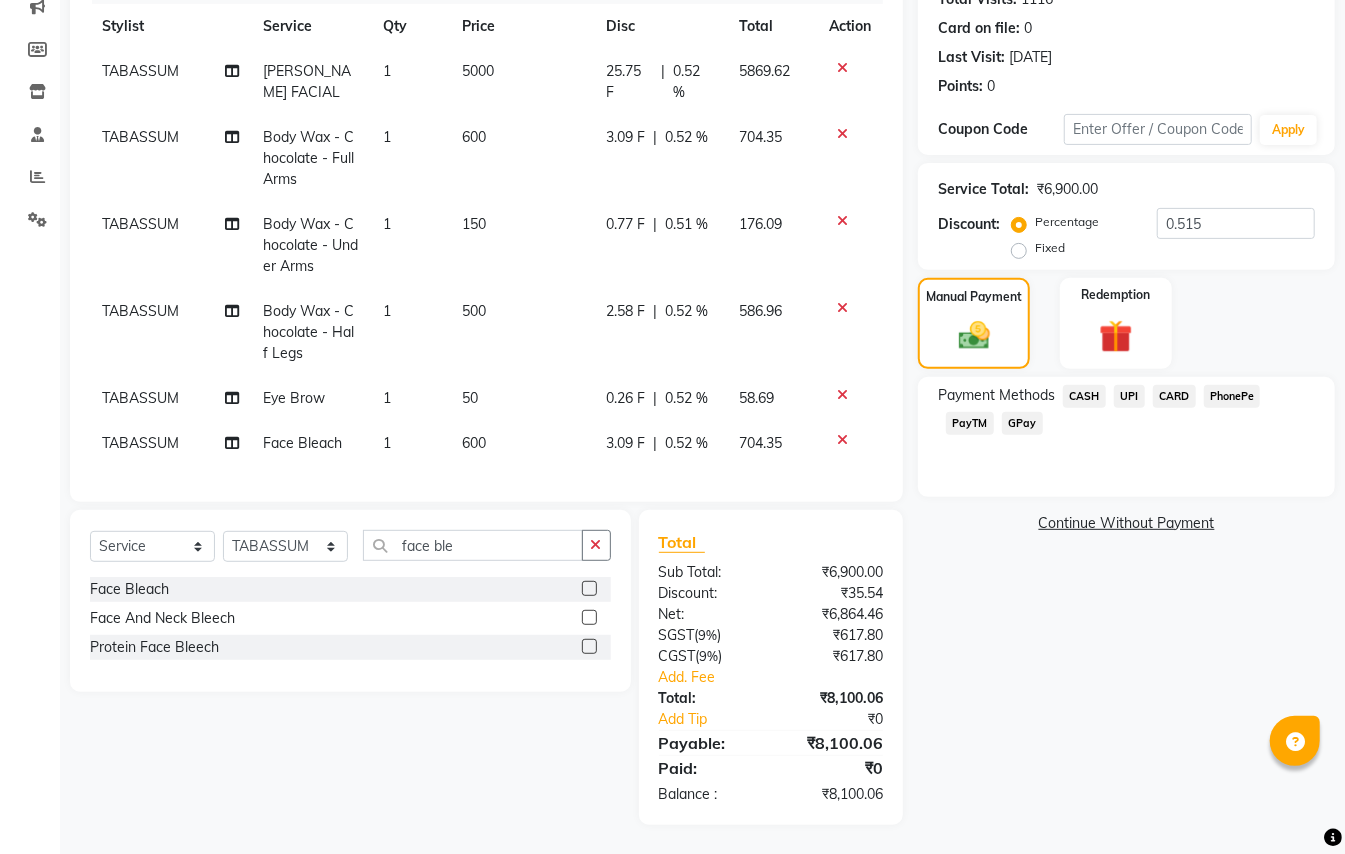 click on "CASH" 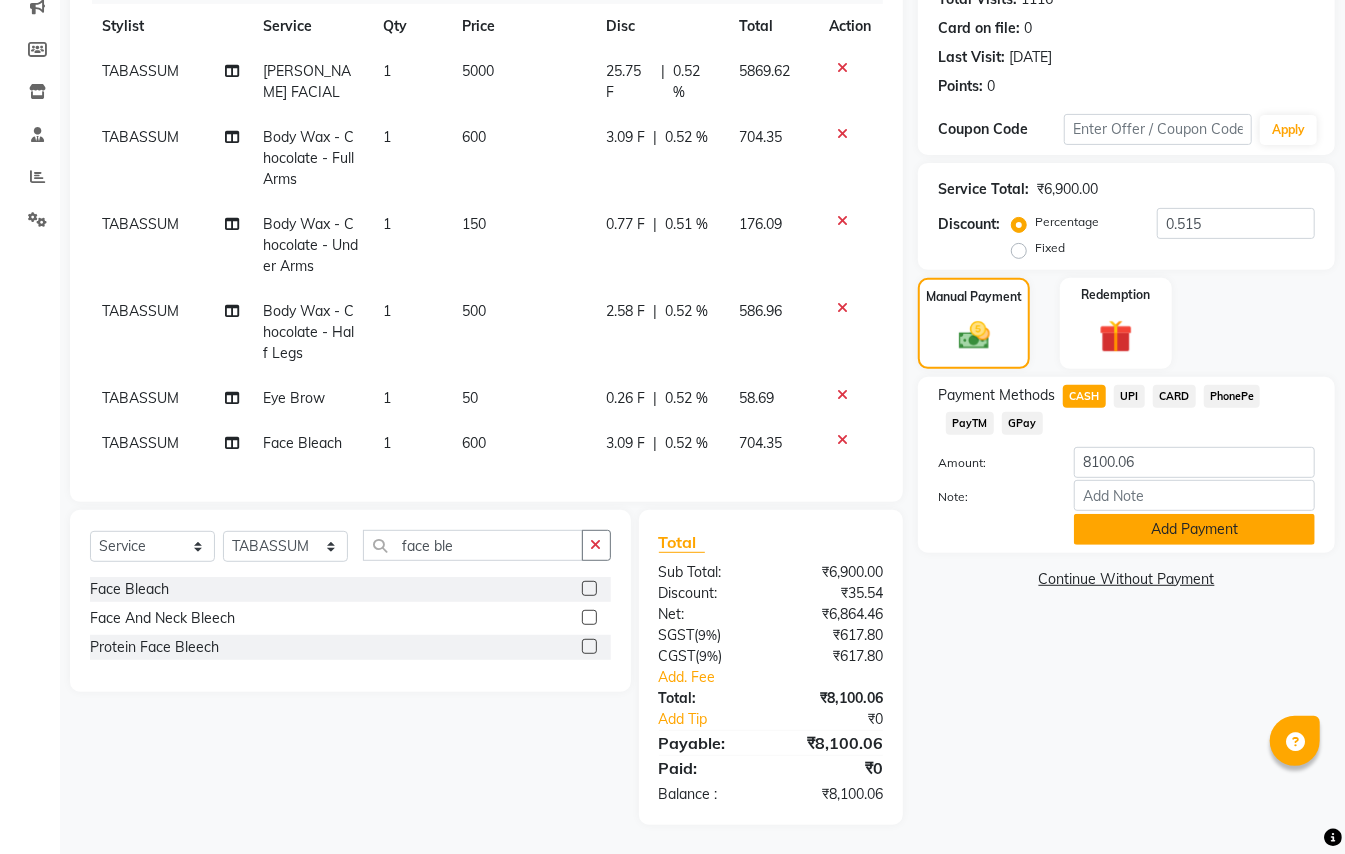 click on "Add Payment" 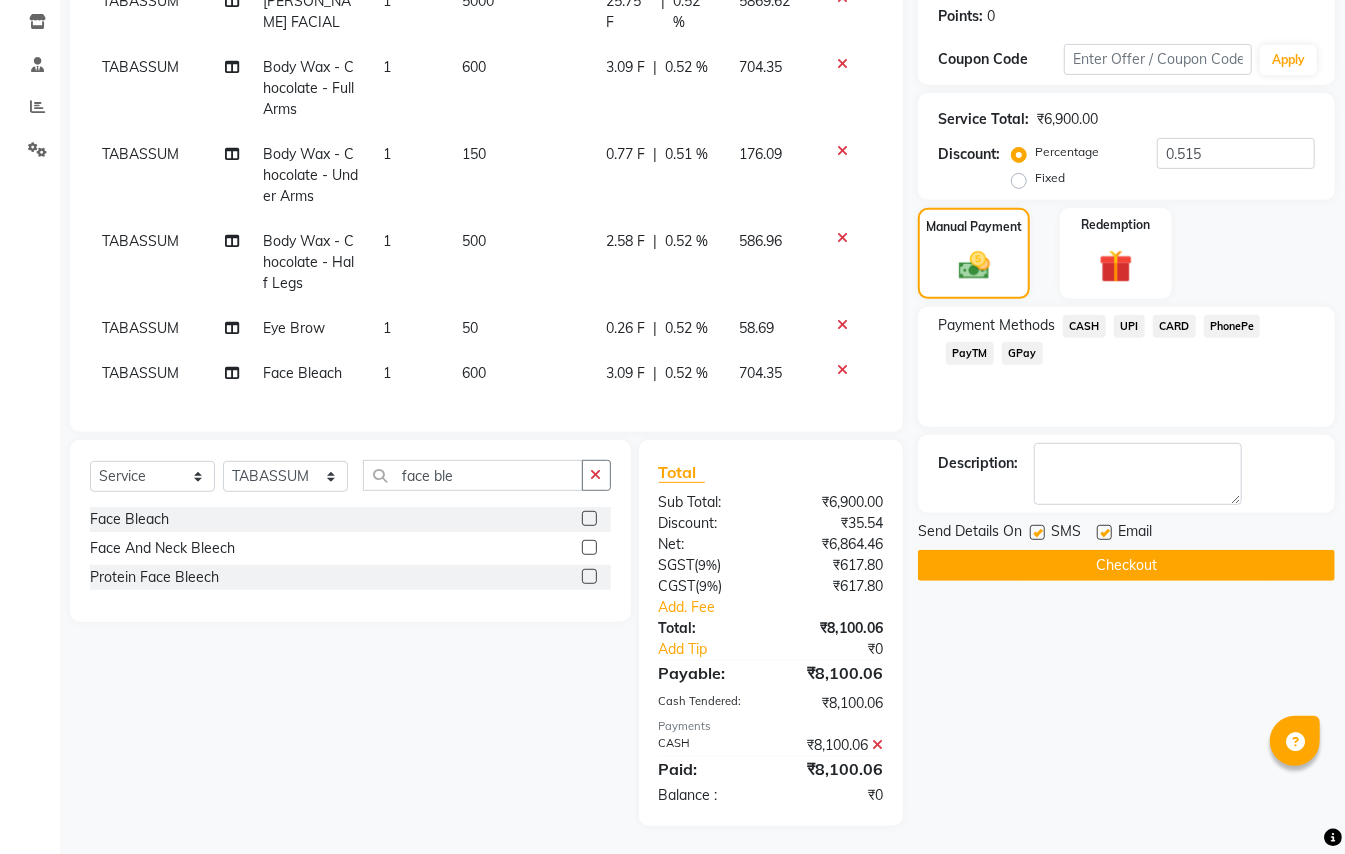 scroll, scrollTop: 337, scrollLeft: 0, axis: vertical 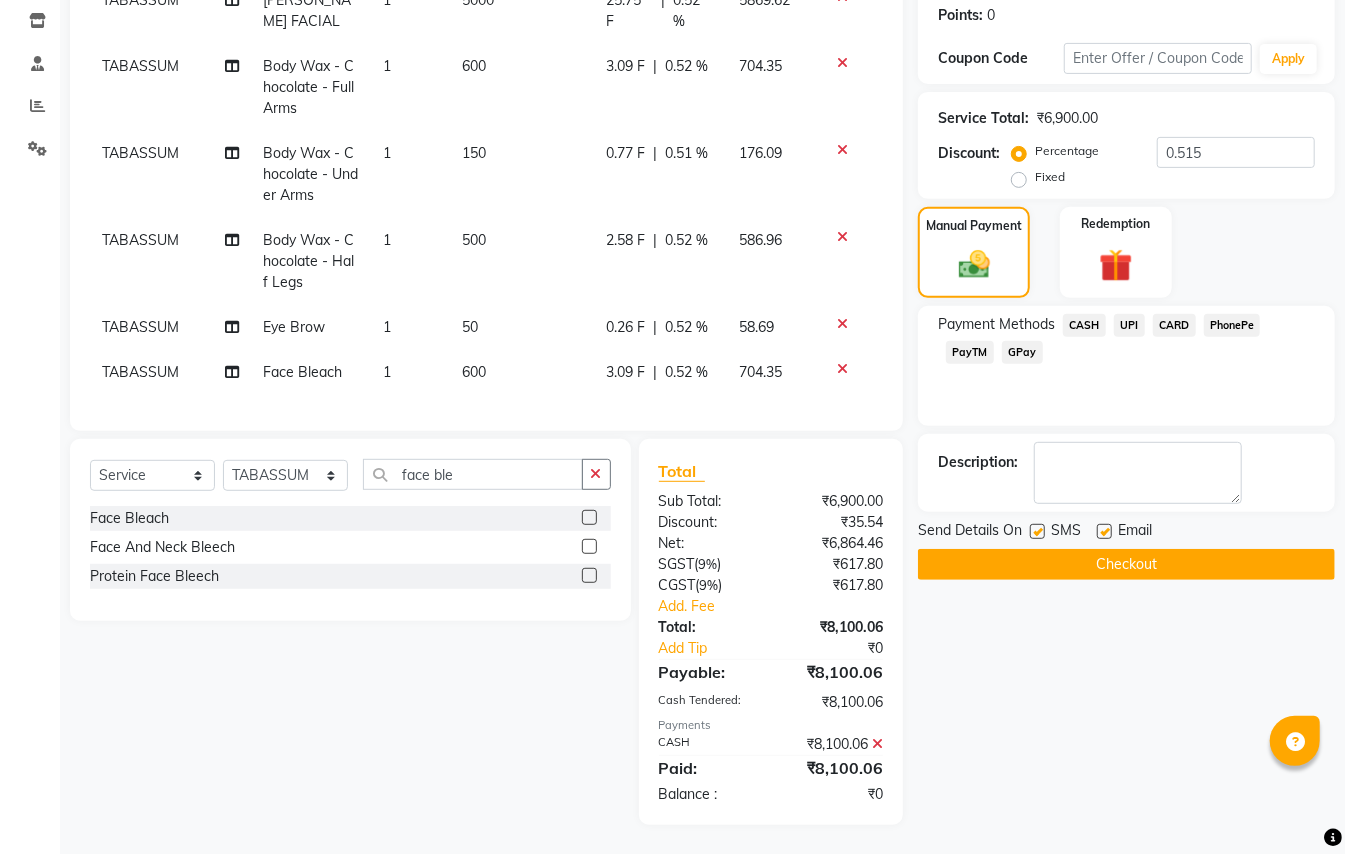 click on "Checkout" 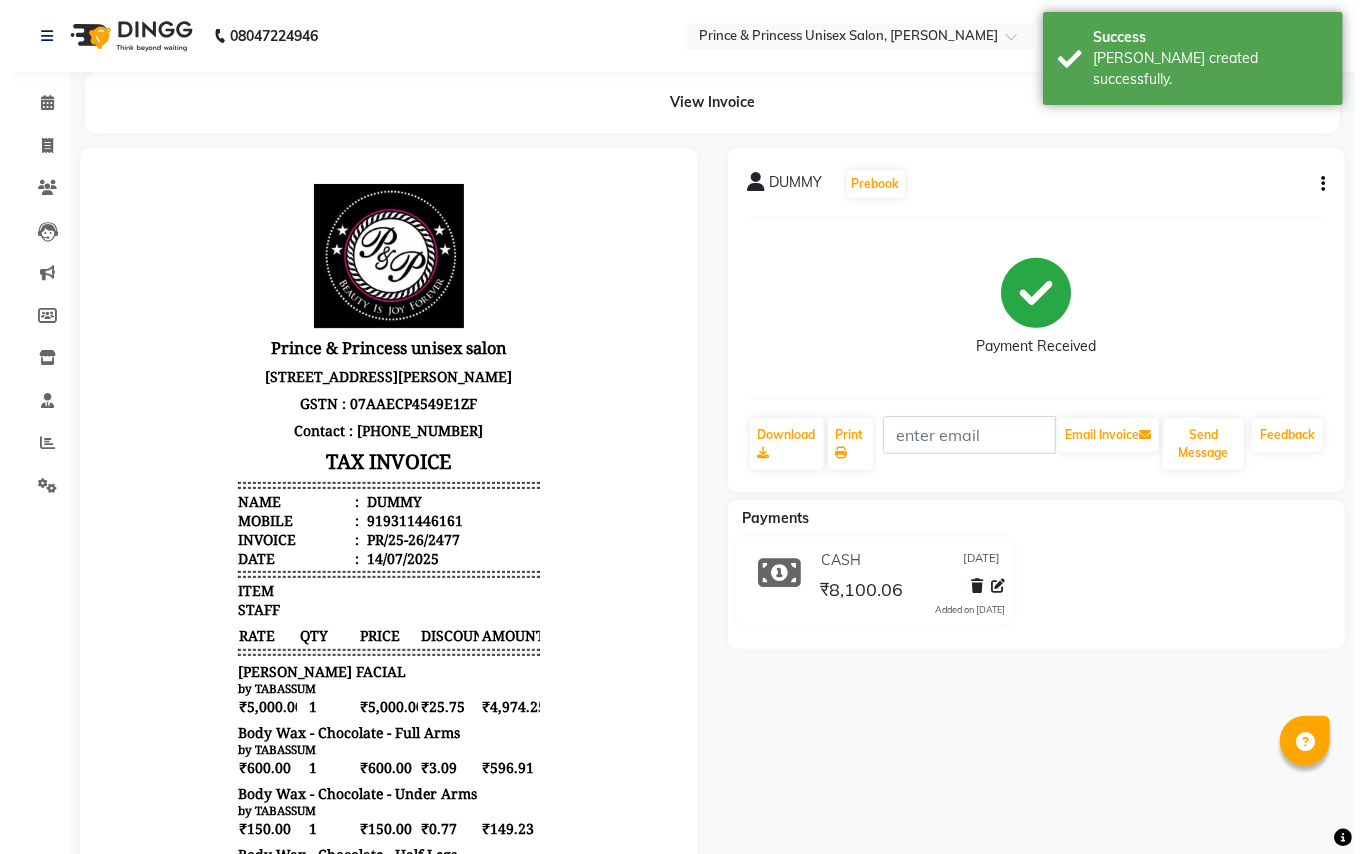 scroll, scrollTop: 0, scrollLeft: 0, axis: both 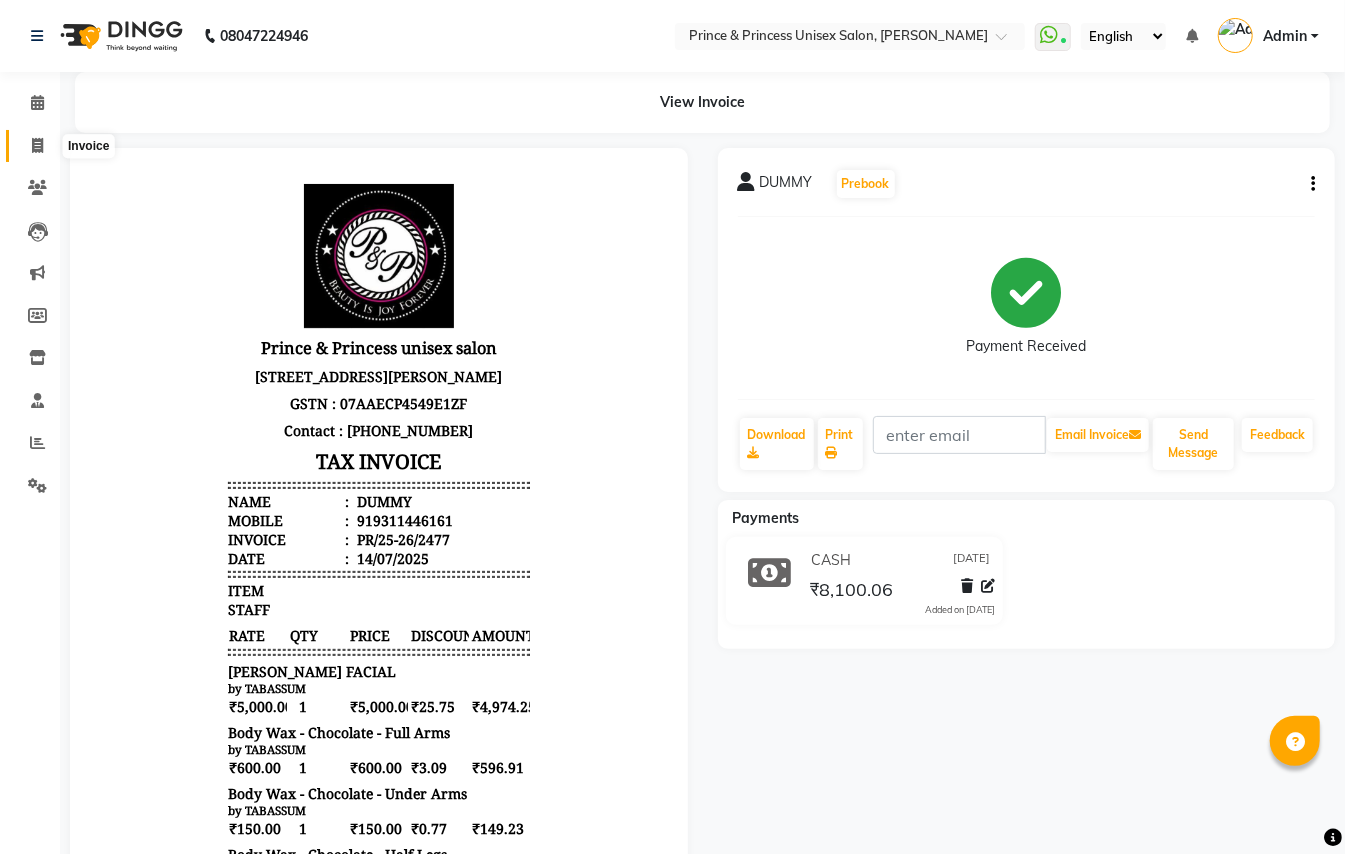 click 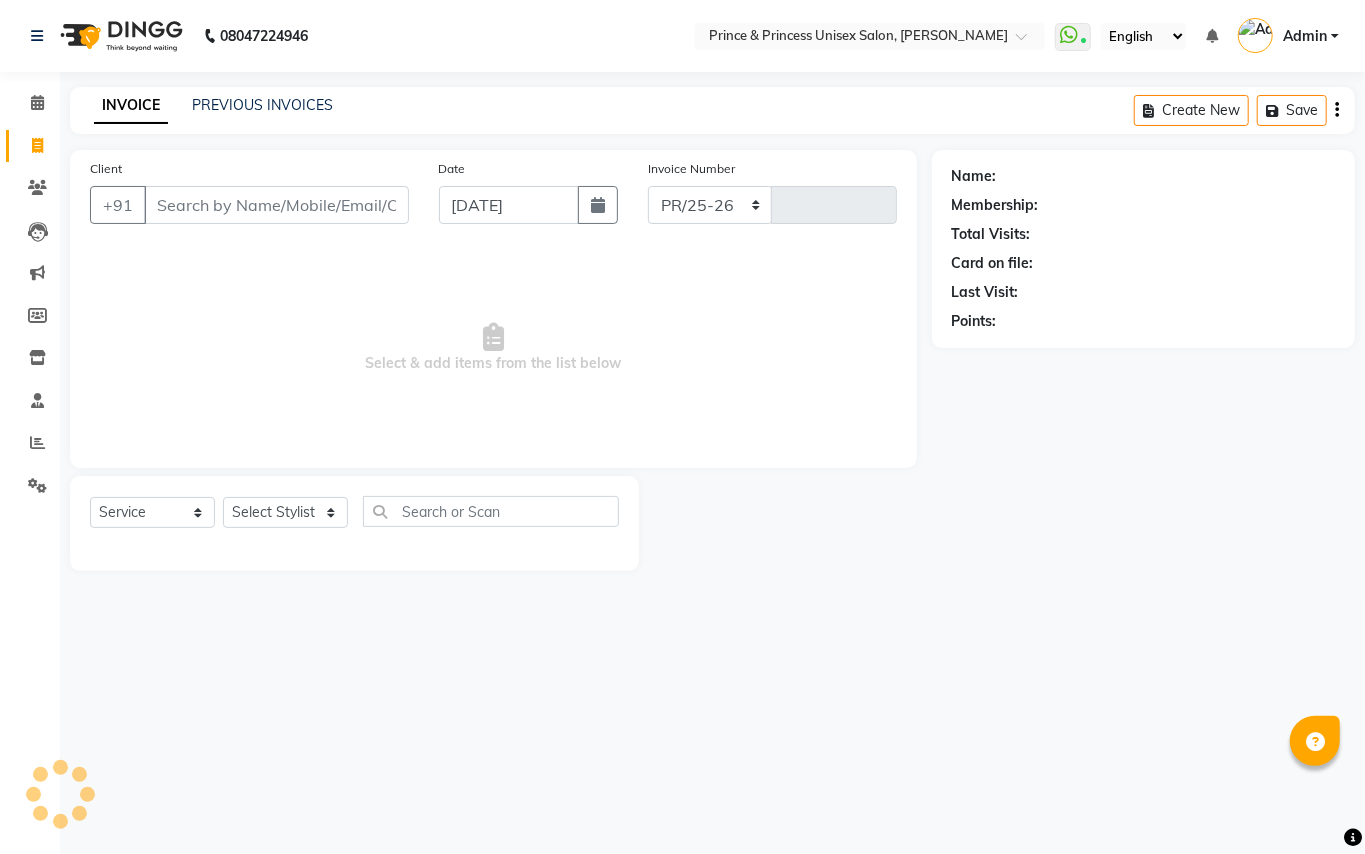 select on "3760" 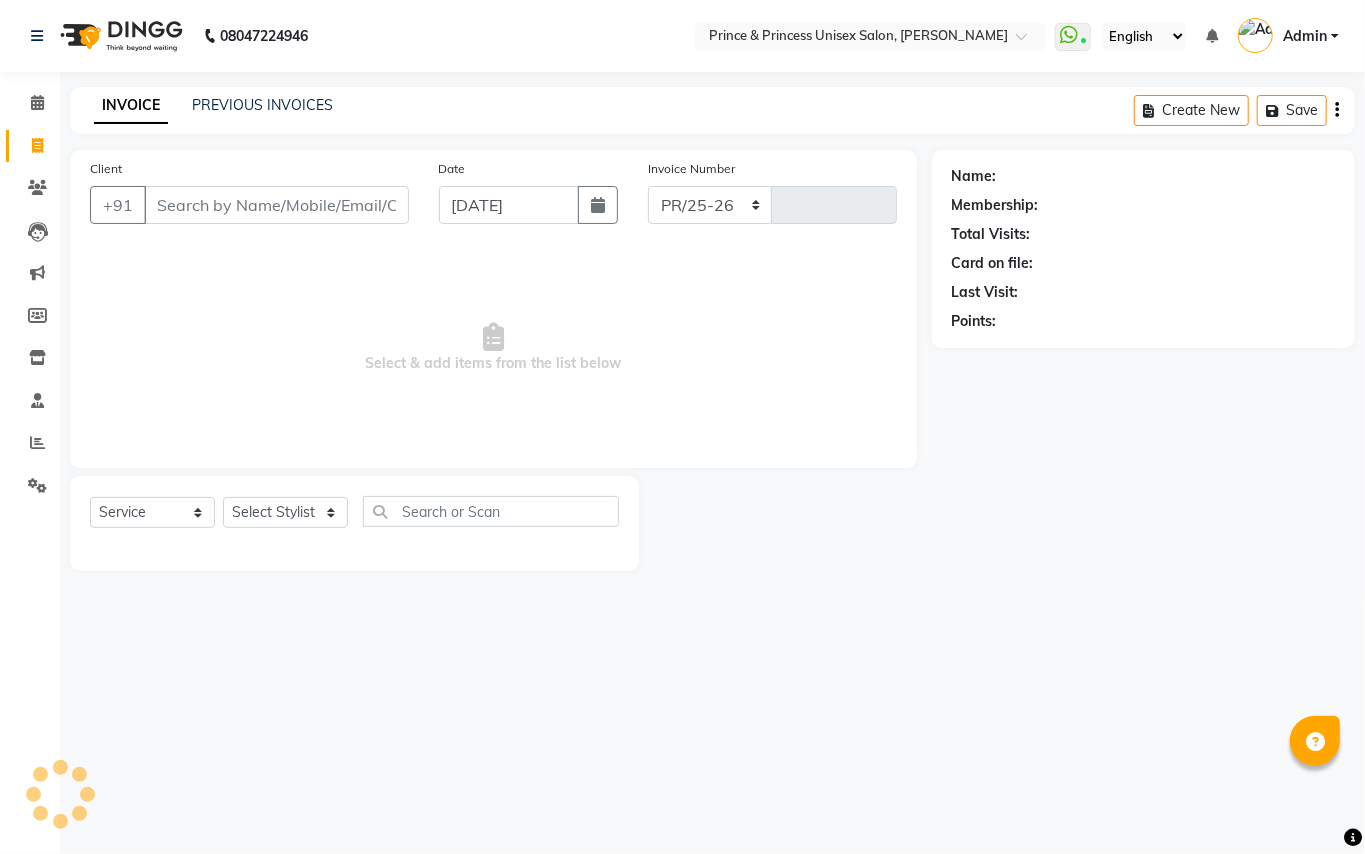 type on "2478" 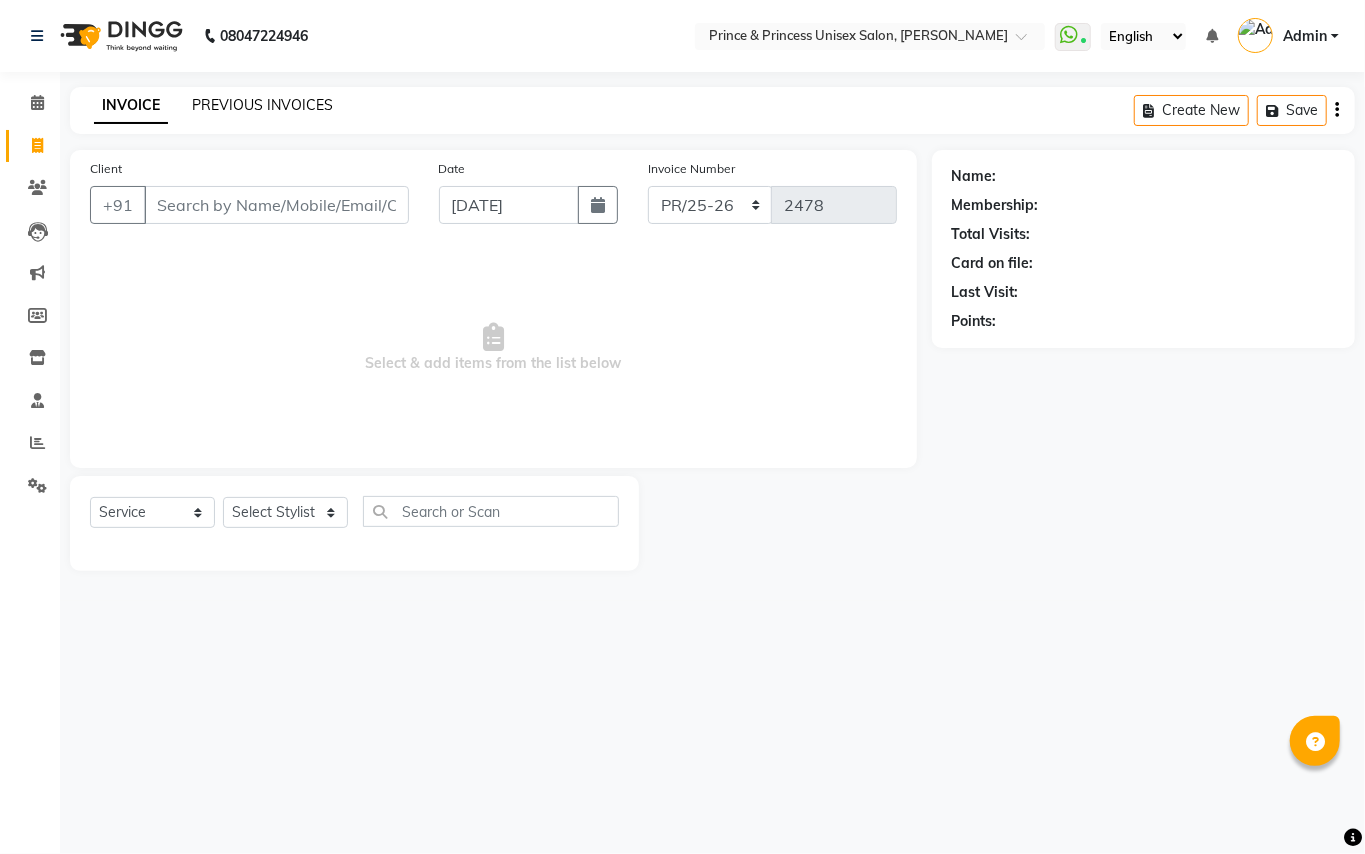 click on "PREVIOUS INVOICES" 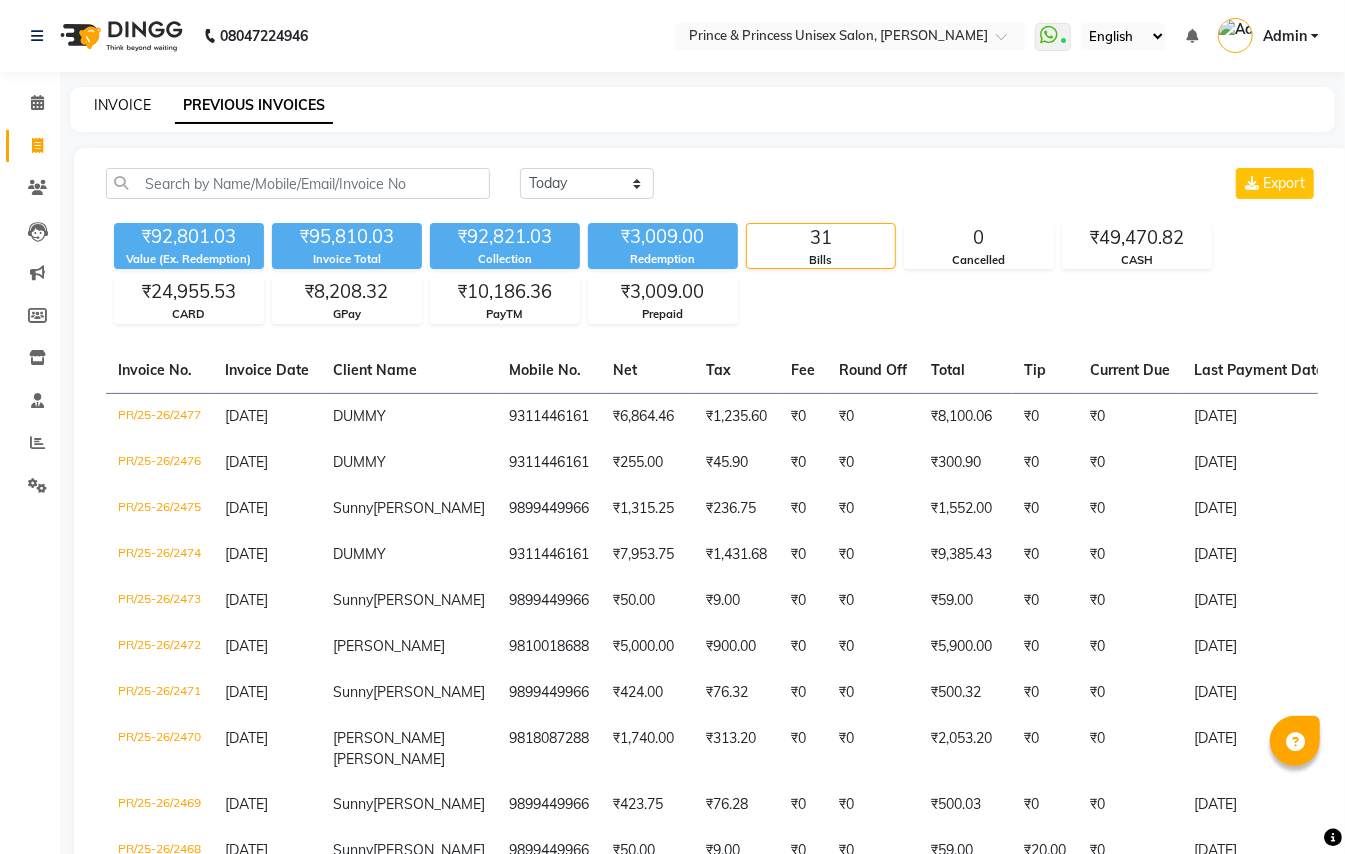 click on "INVOICE" 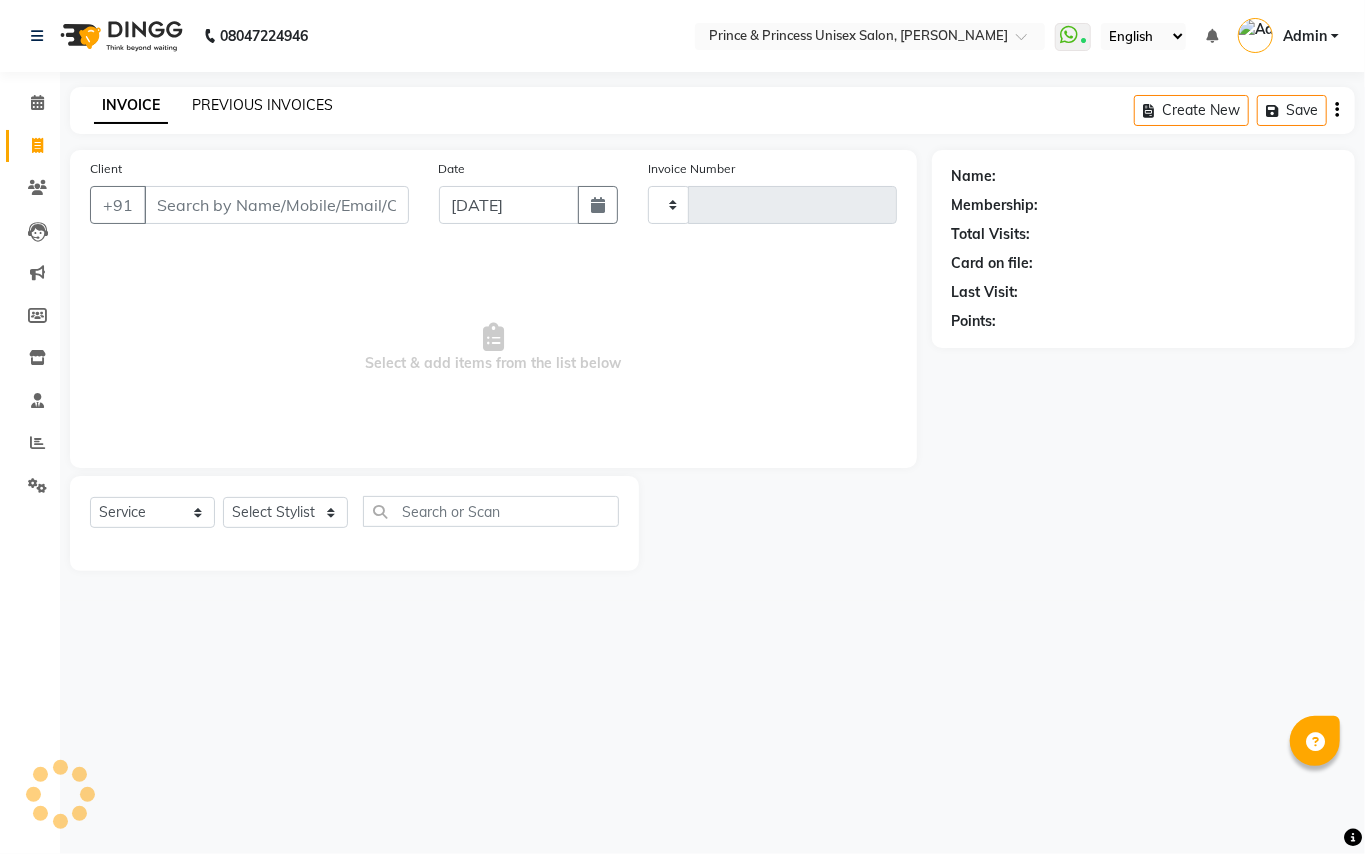 click on "PREVIOUS INVOICES" 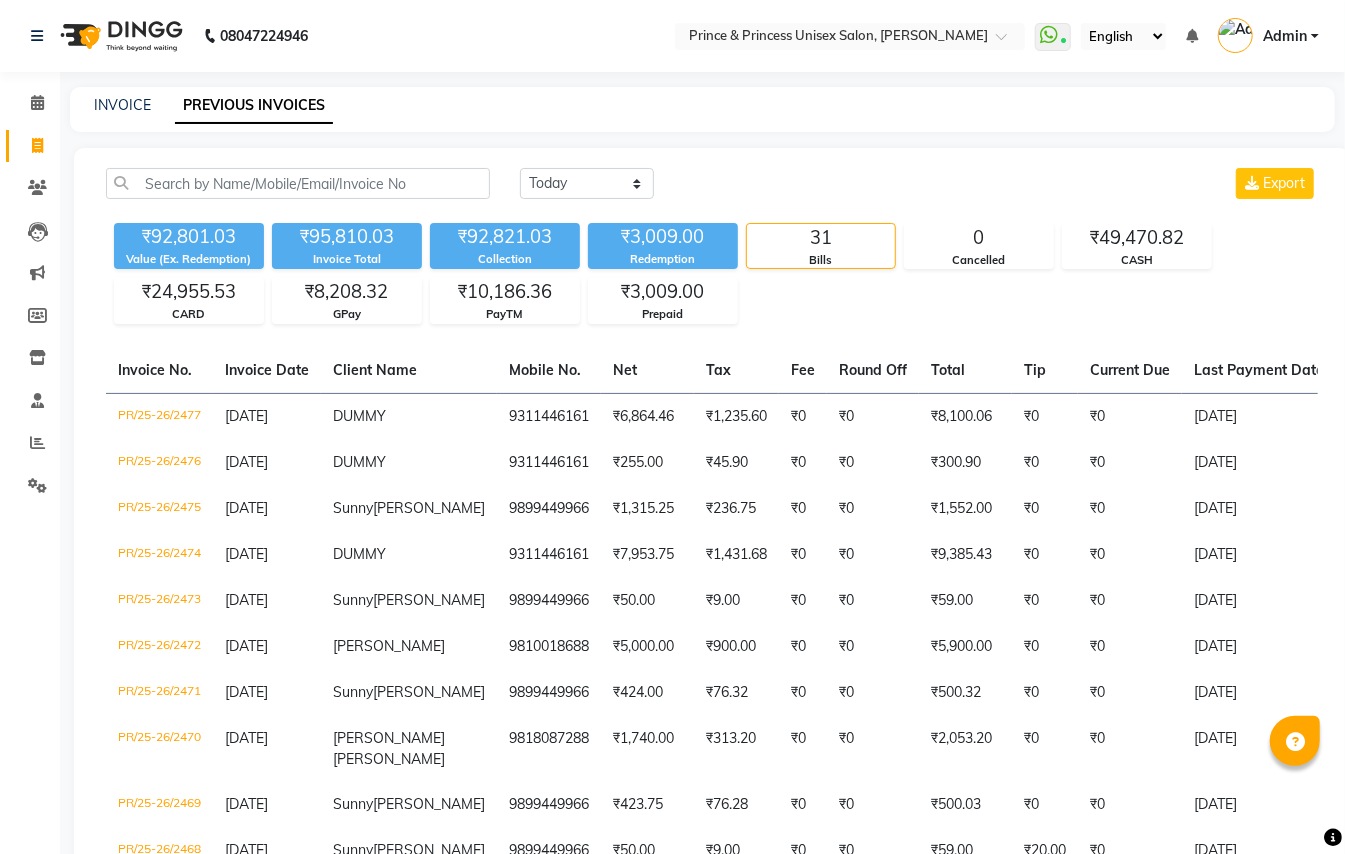 click on "[DATE] [DATE] Custom Range Export" 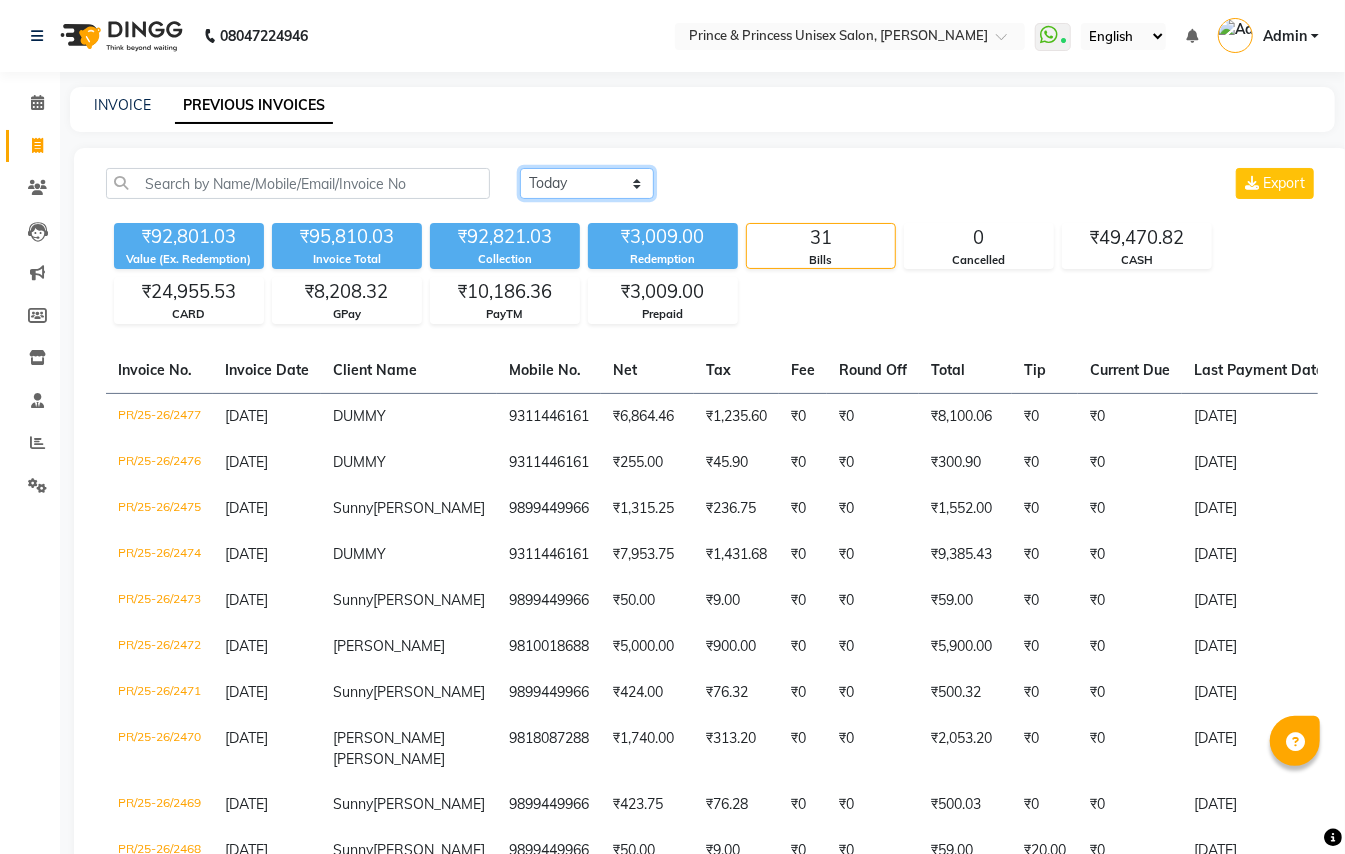 click on "[DATE] [DATE] Custom Range" 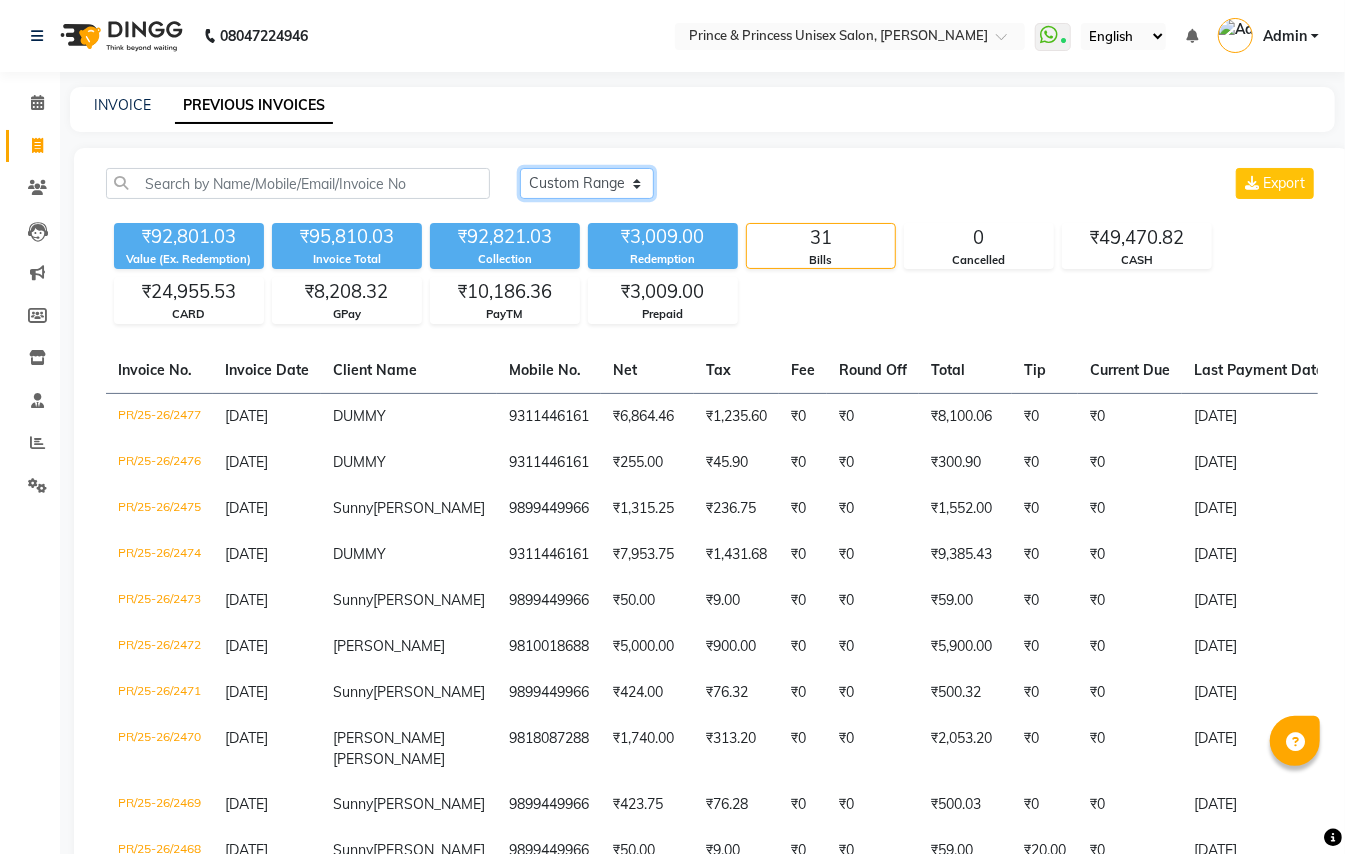 click on "[DATE] [DATE] Custom Range" 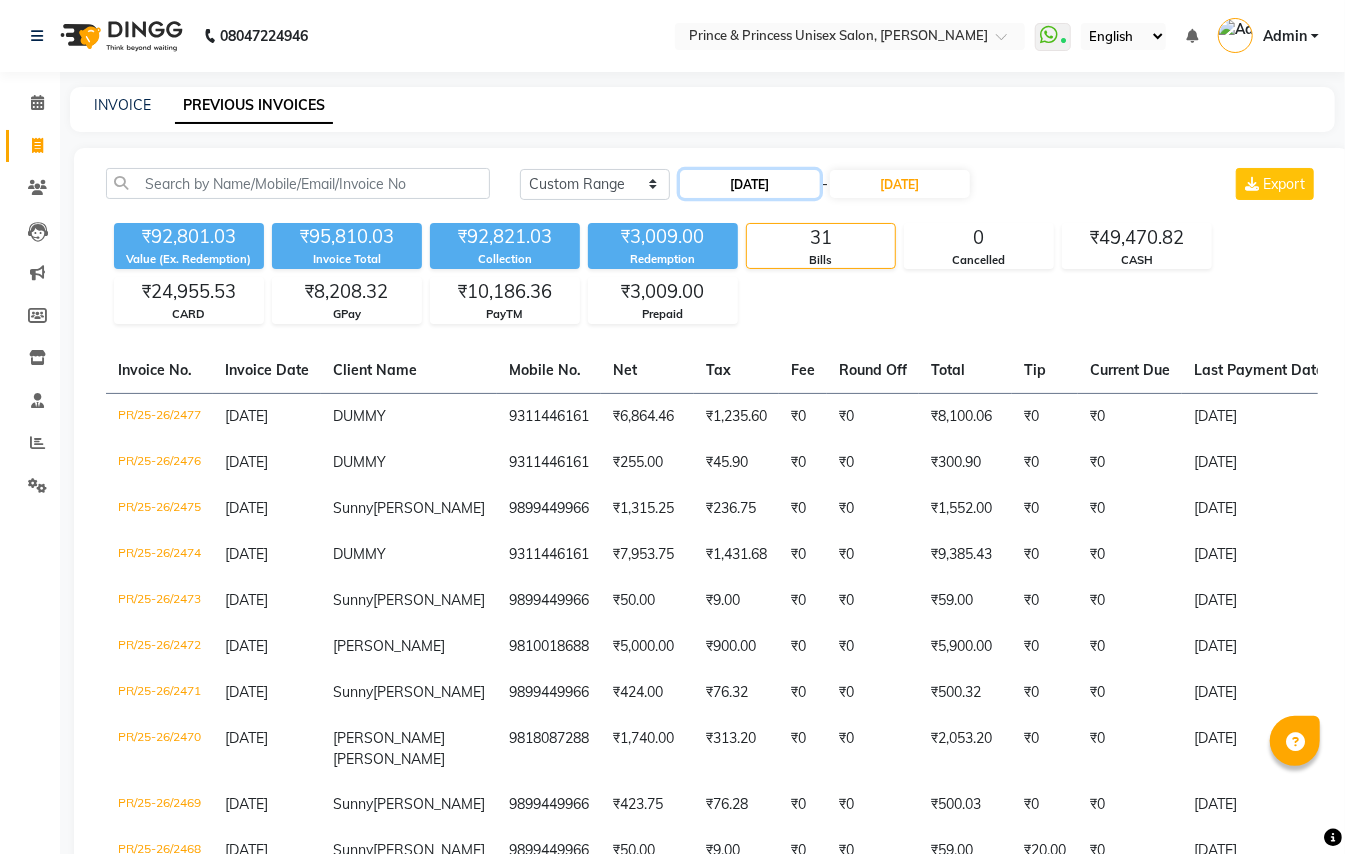 click on "[DATE]" 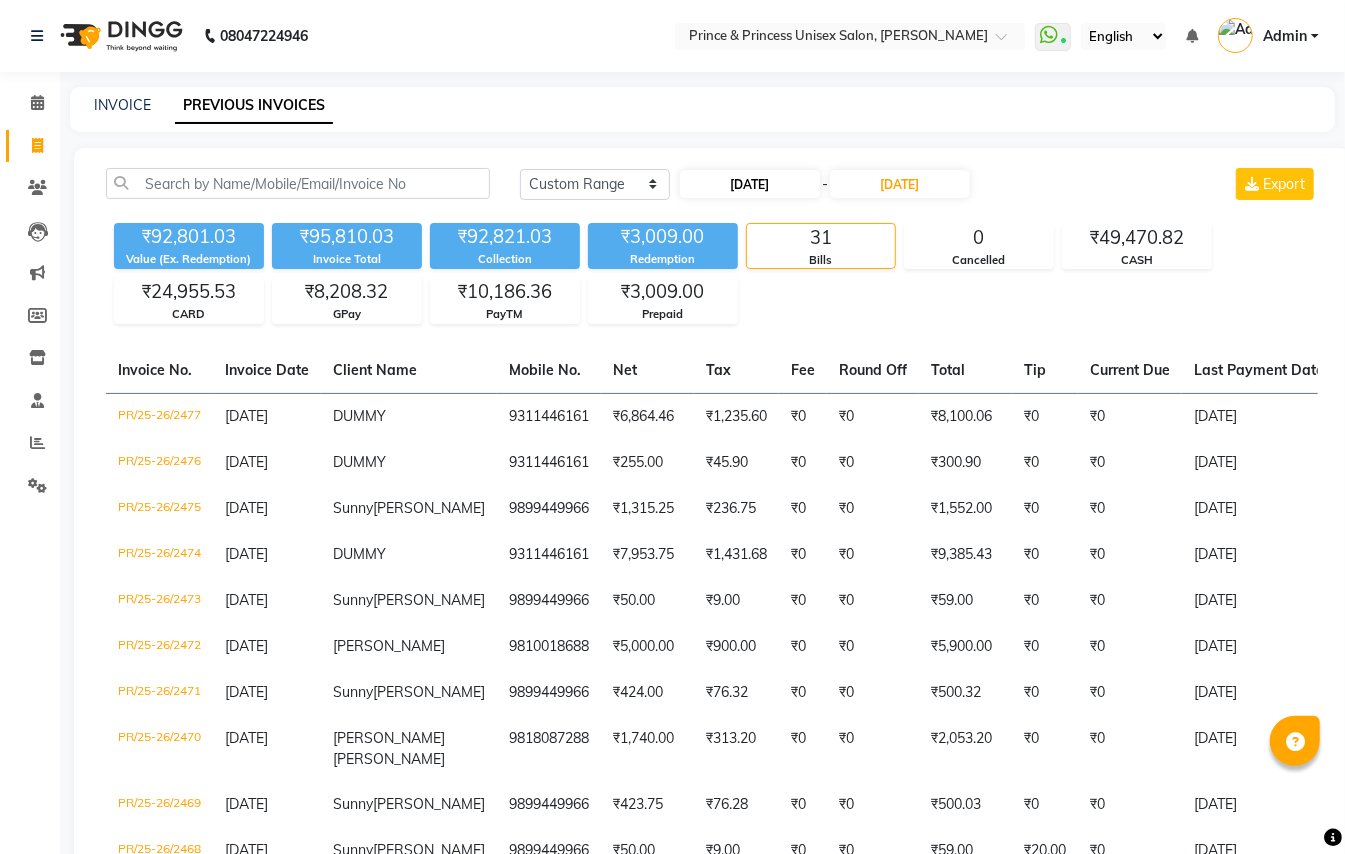 select on "7" 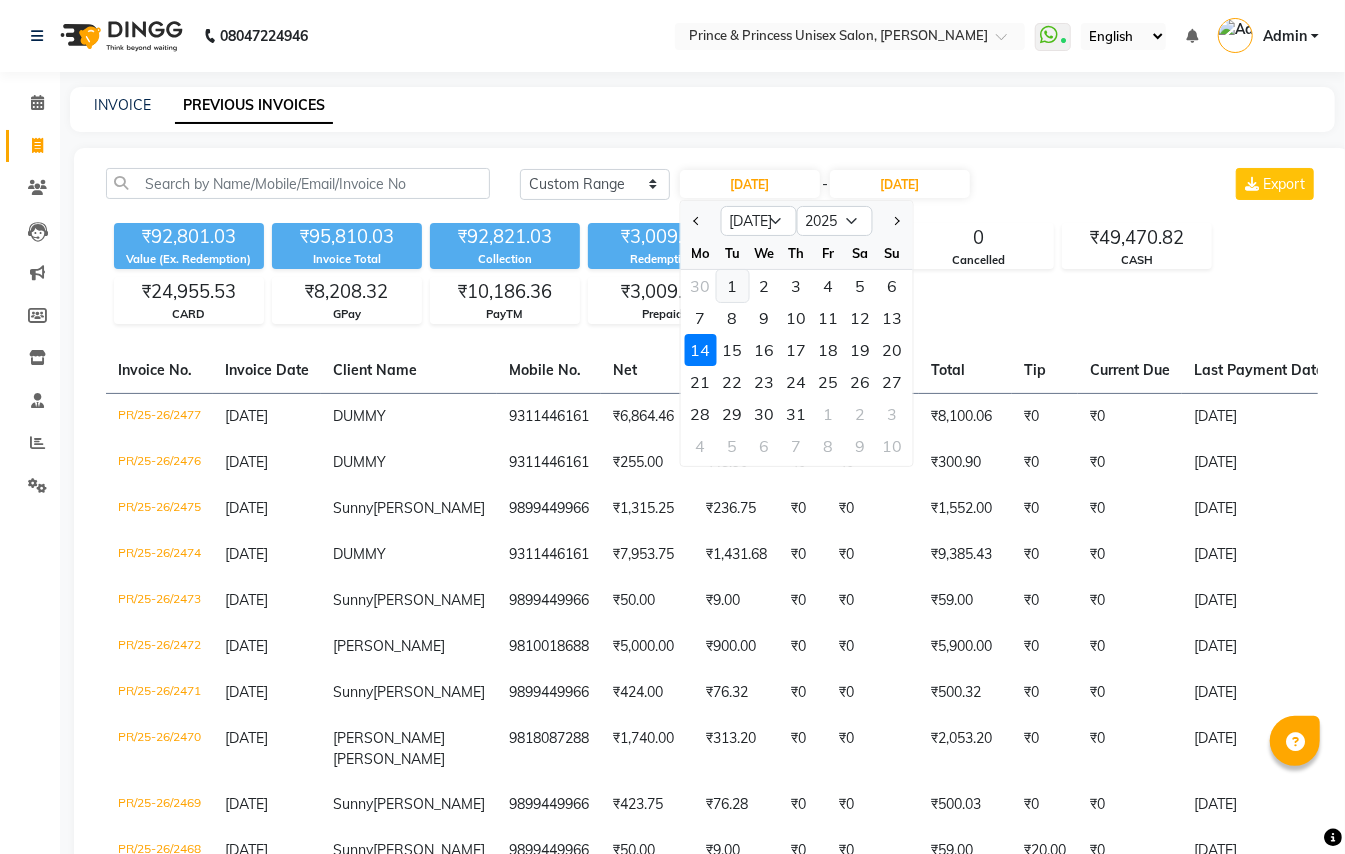 click on "1" 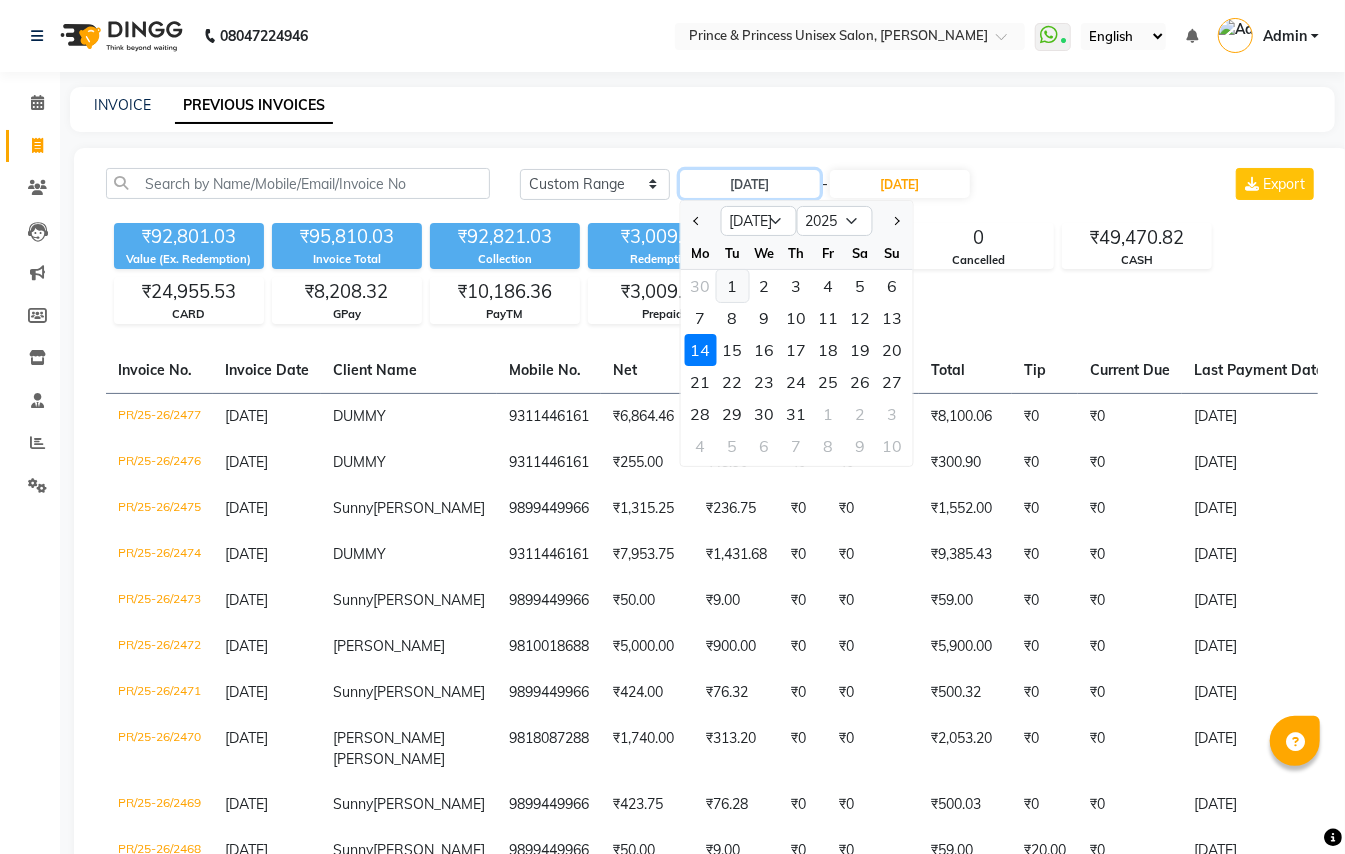 type on "[DATE]" 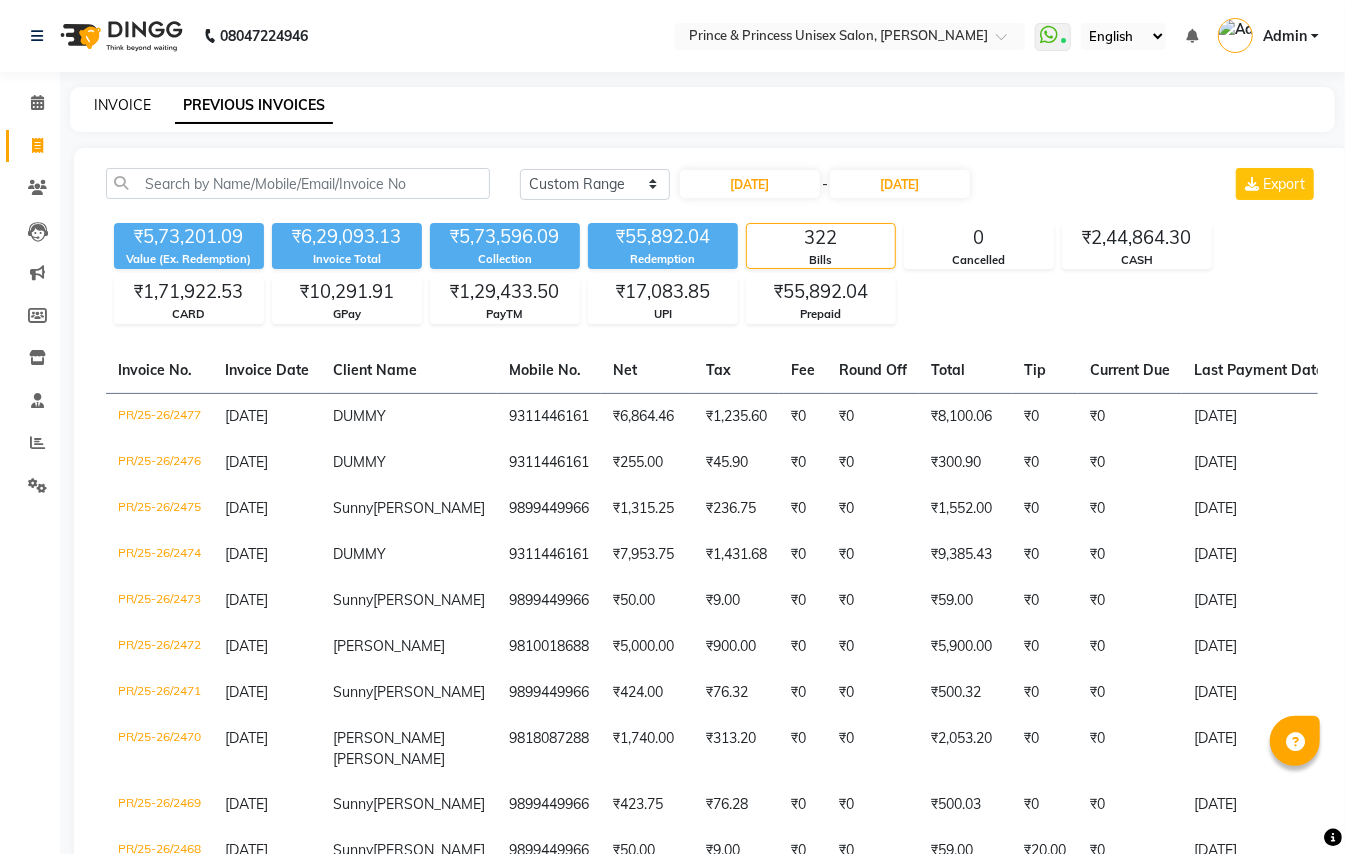 click on "INVOICE" 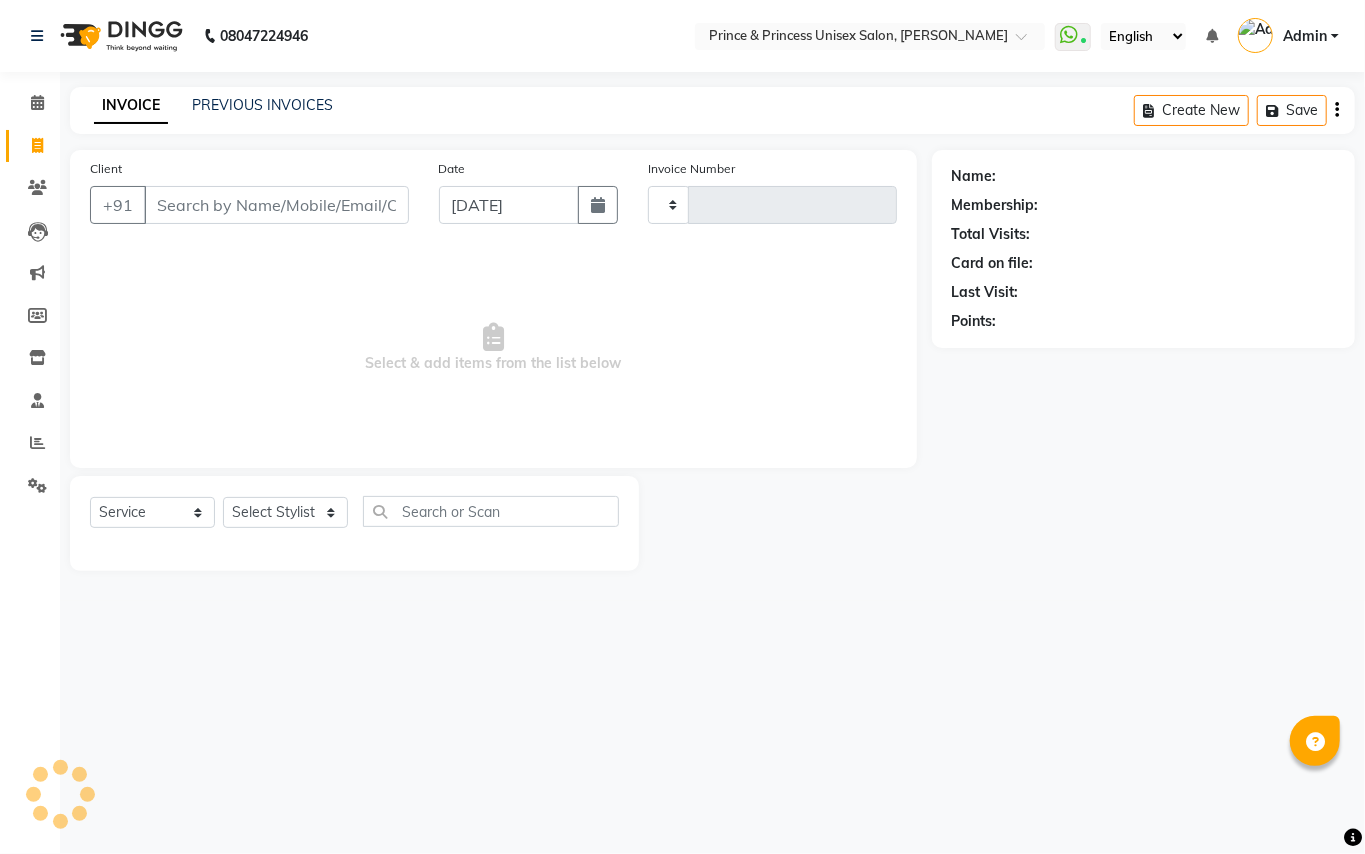 type on "2478" 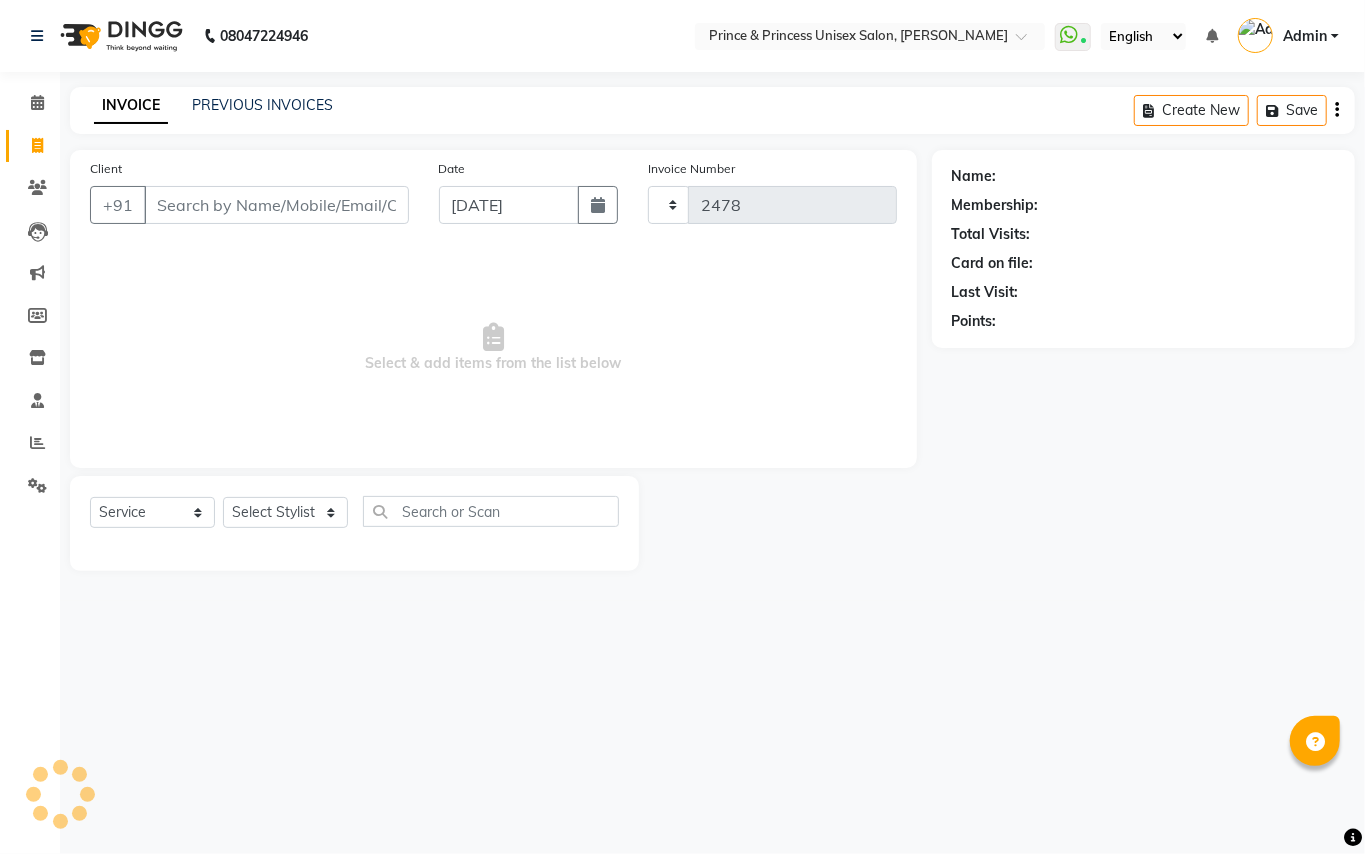 select on "3760" 